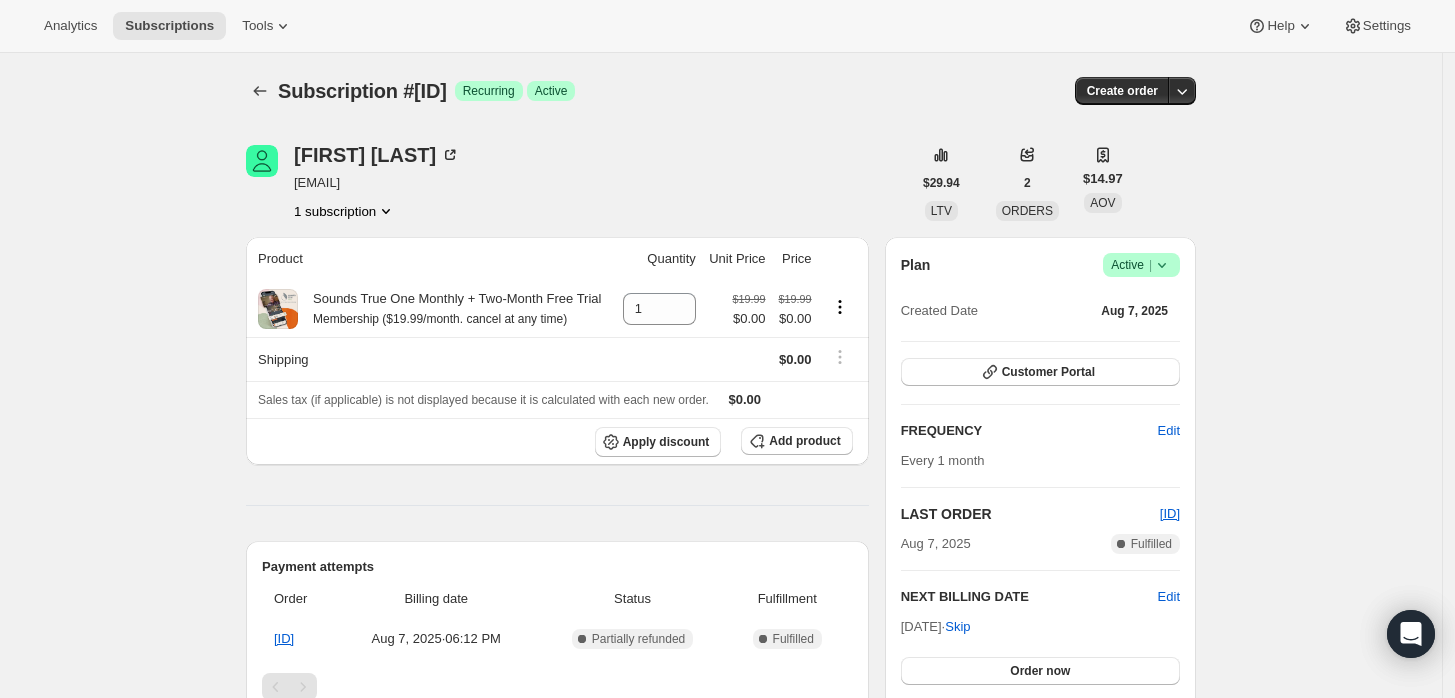scroll, scrollTop: 0, scrollLeft: 0, axis: both 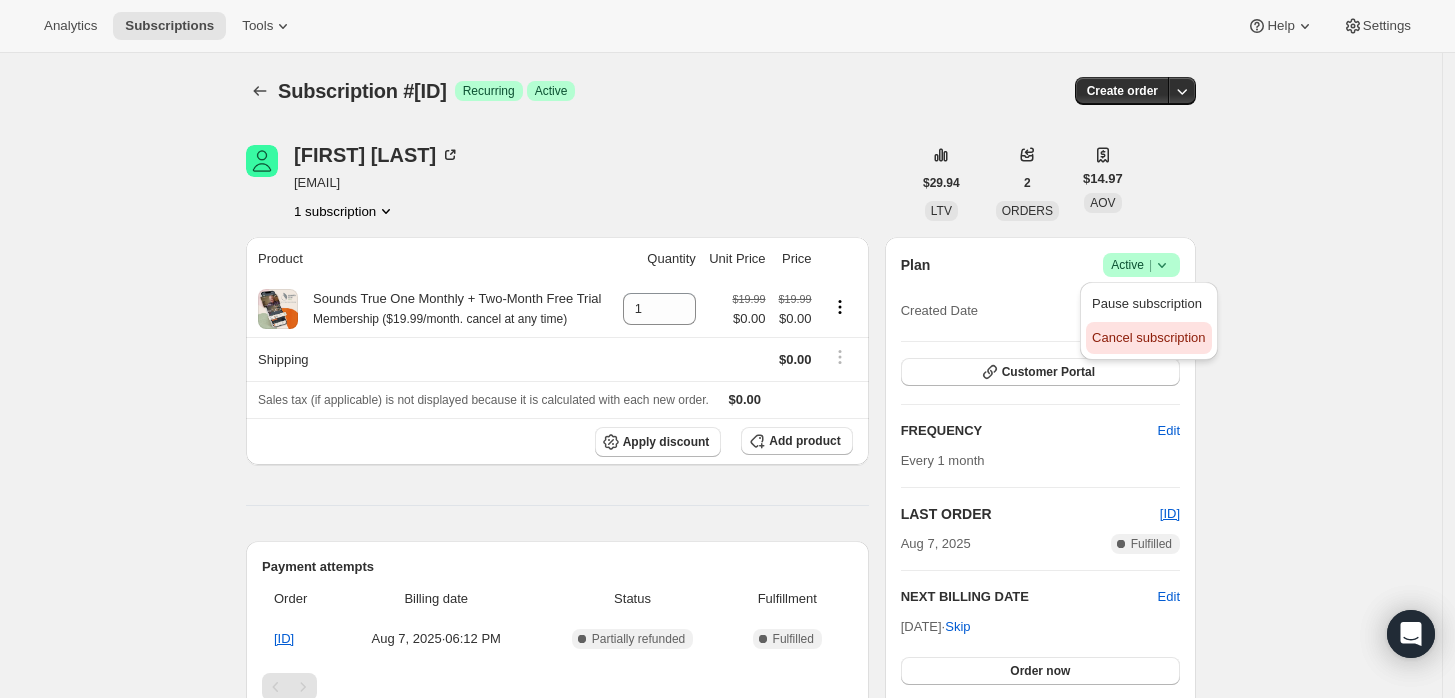 click on "Cancel subscription" at bounding box center [1148, 337] 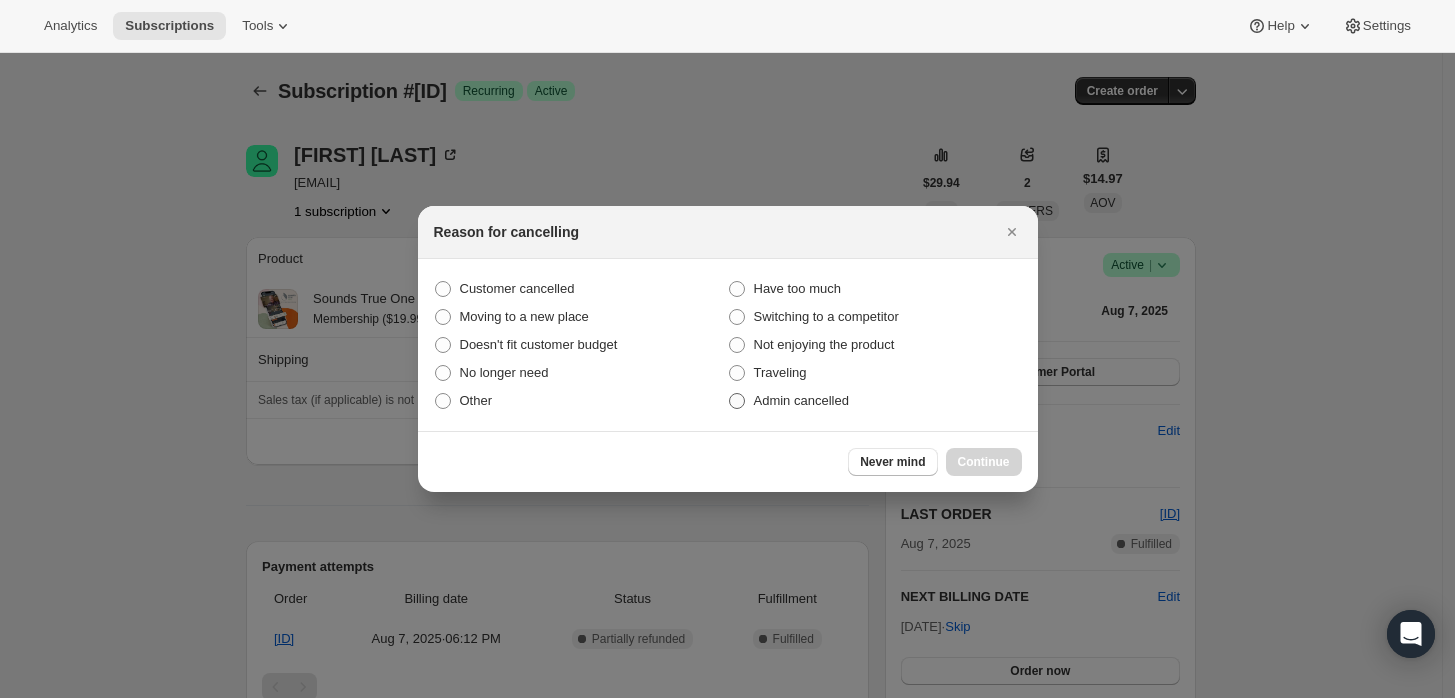 click on "Admin cancelled" at bounding box center [801, 400] 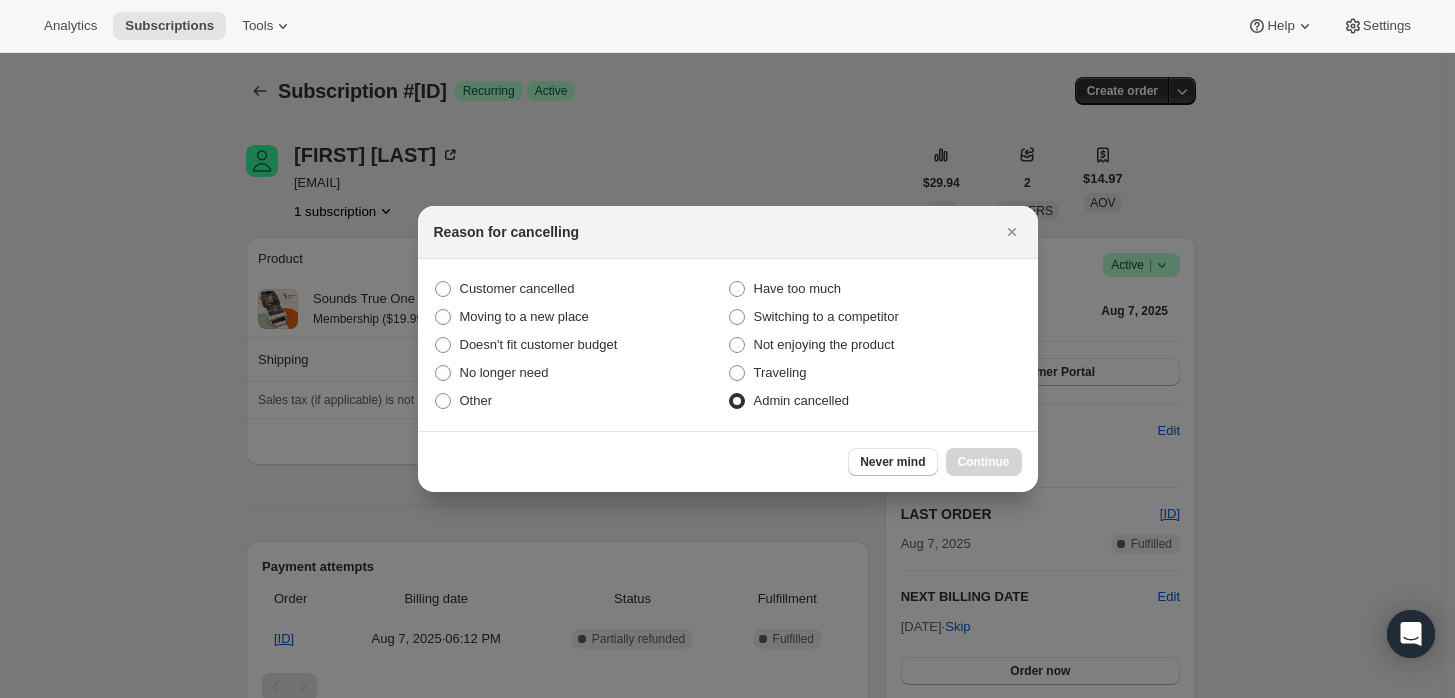radio on "true" 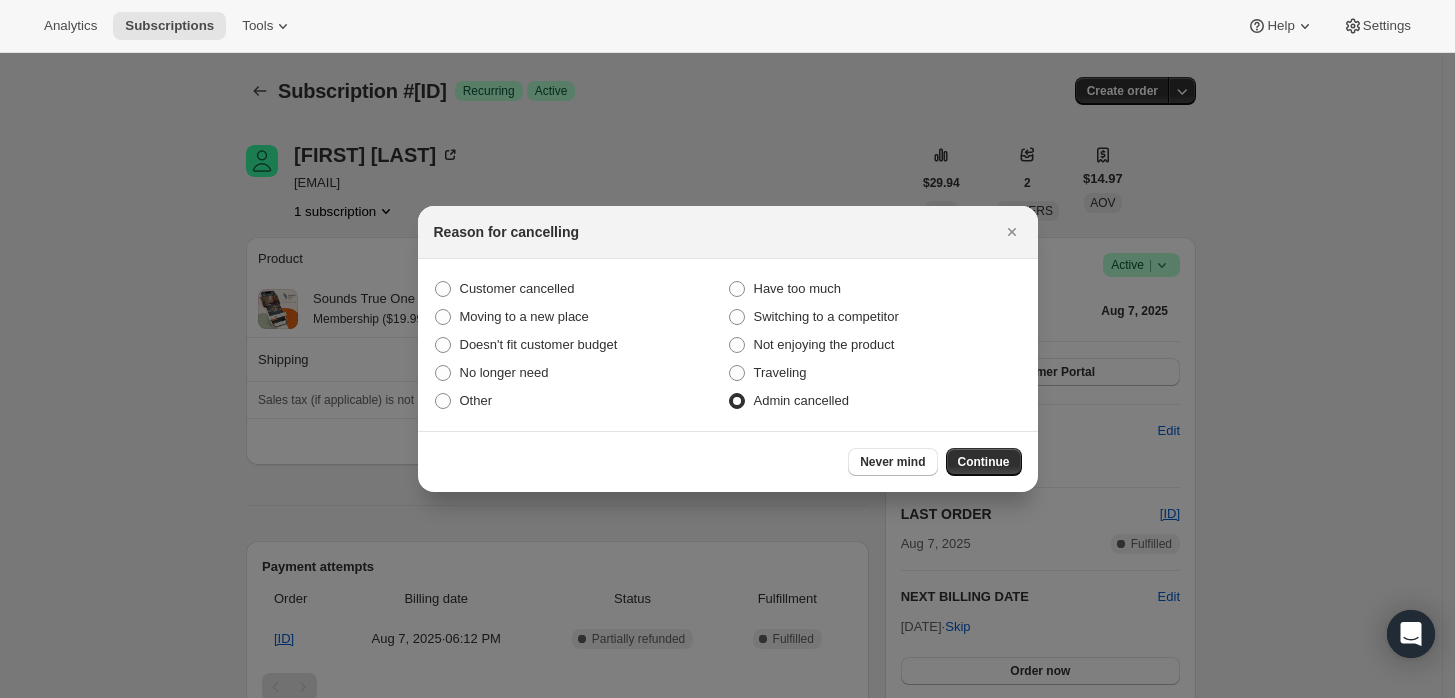 click on "Never mind Continue" at bounding box center (728, 461) 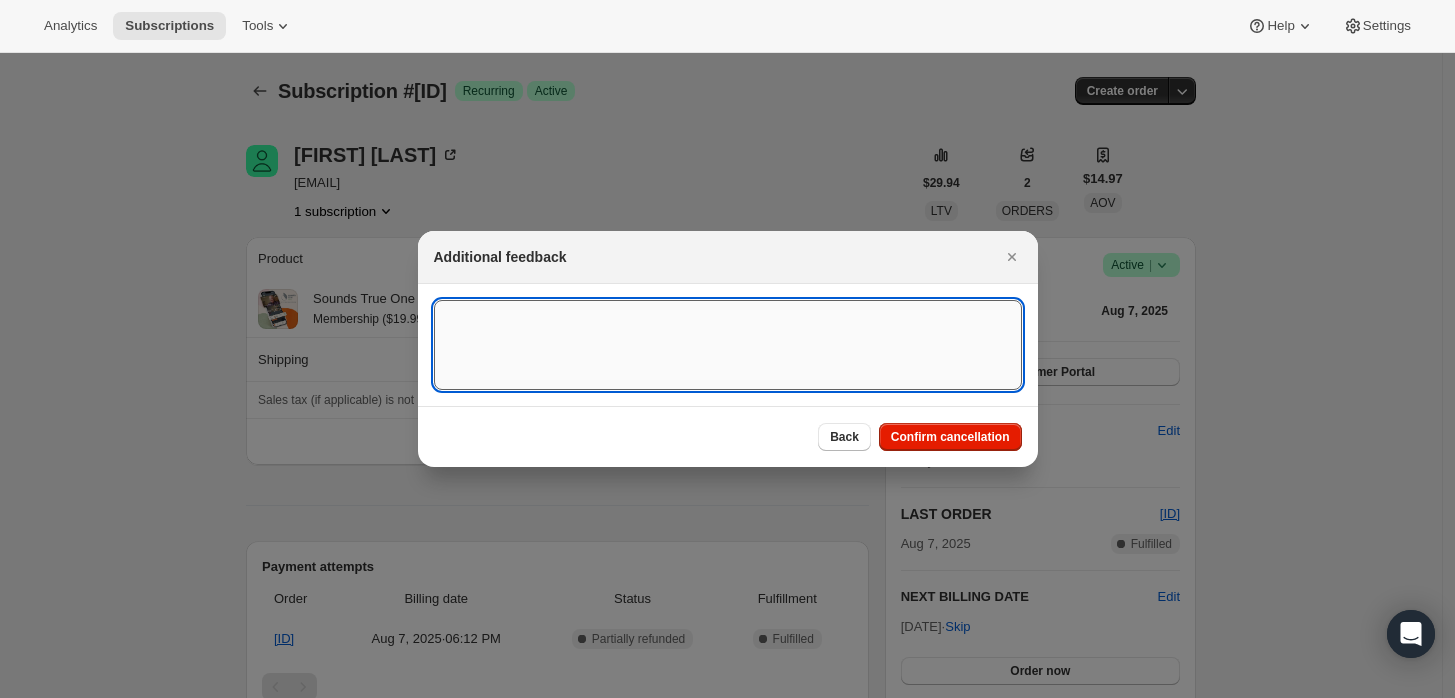 click at bounding box center [728, 345] 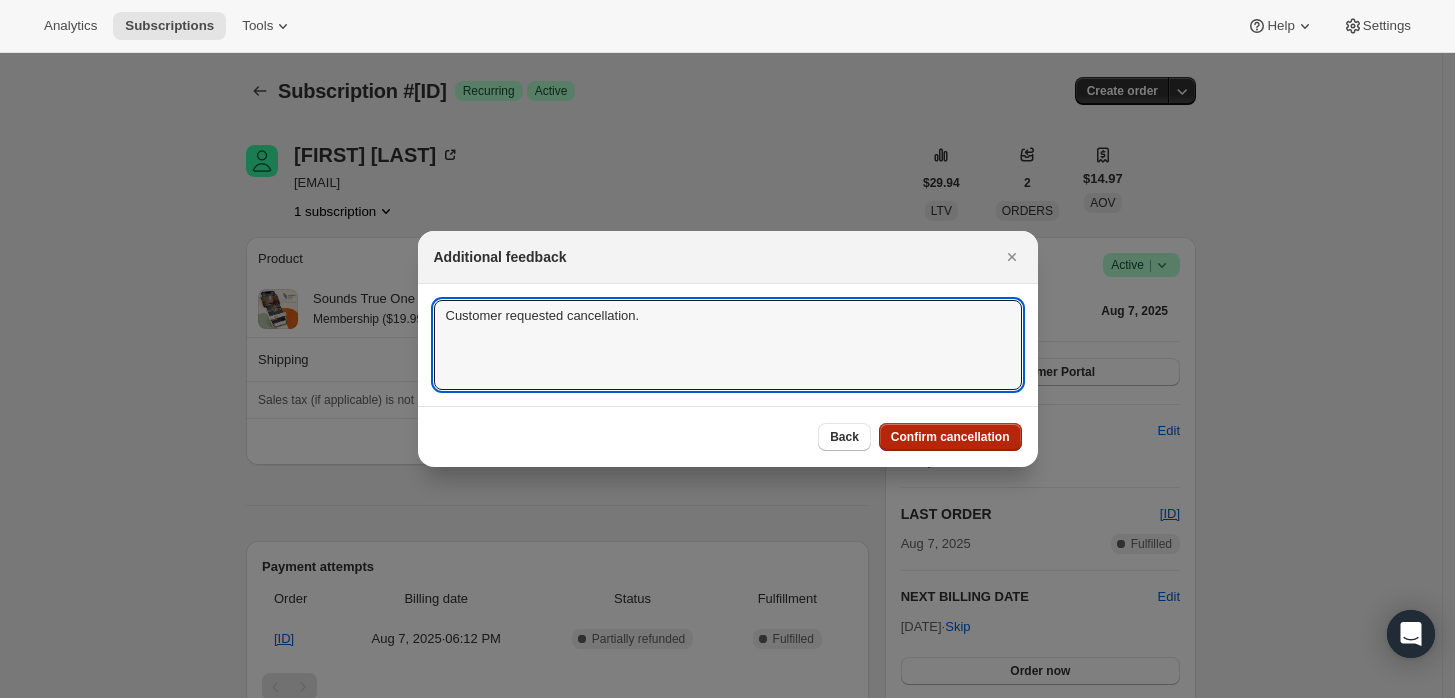 type on "Customer requested cancellation." 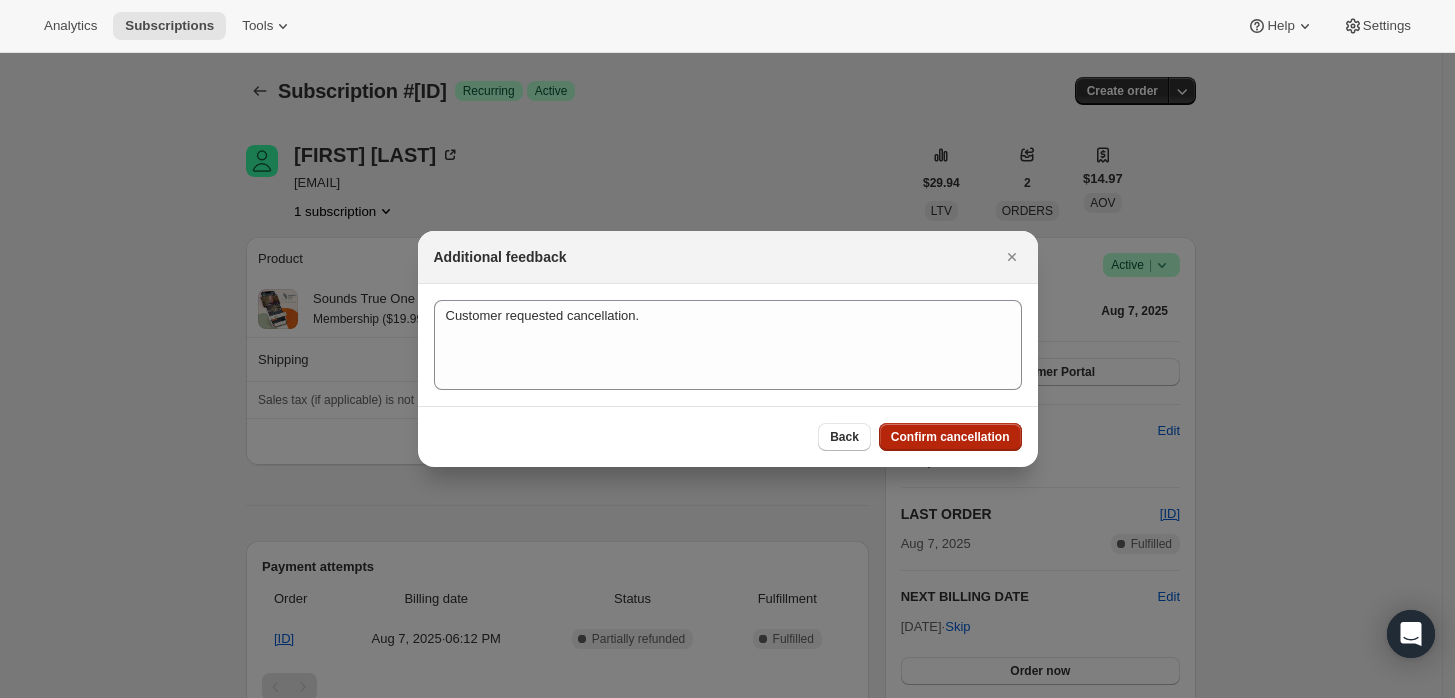 click on "Confirm cancellation" at bounding box center (950, 437) 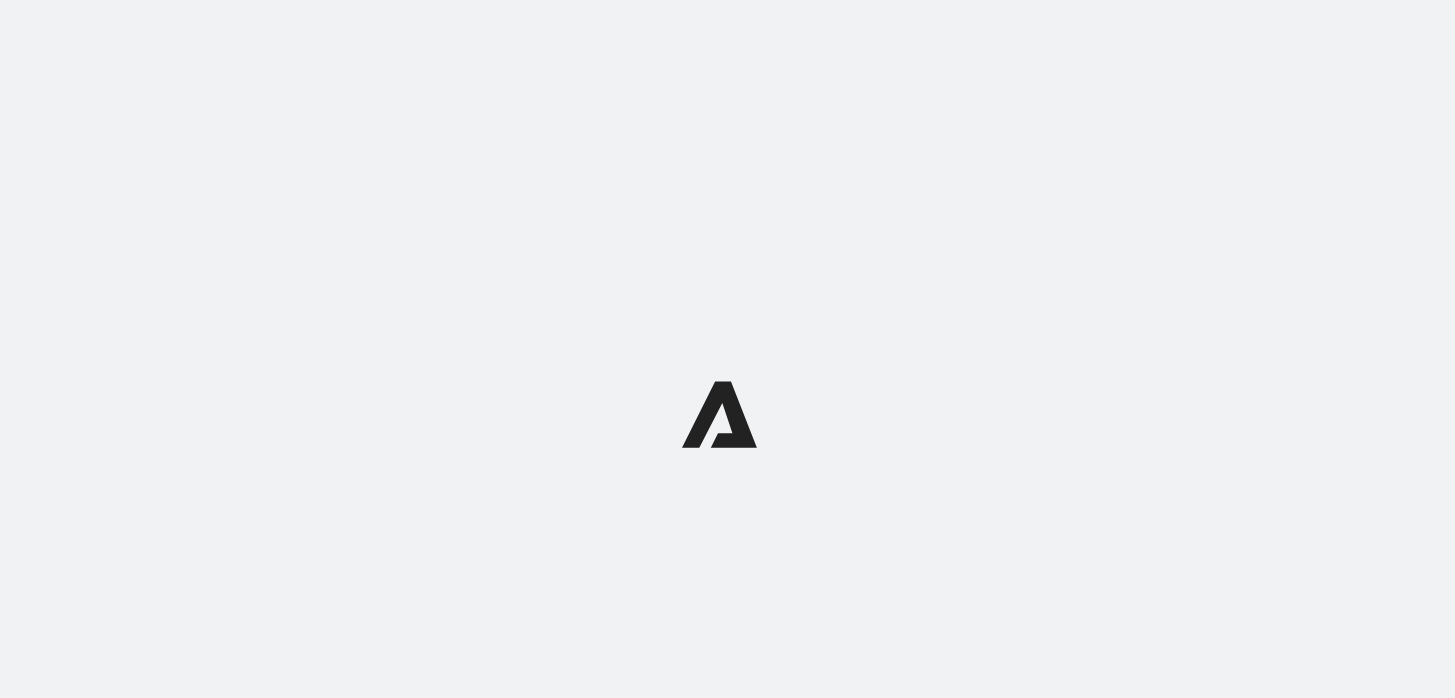 scroll, scrollTop: 0, scrollLeft: 0, axis: both 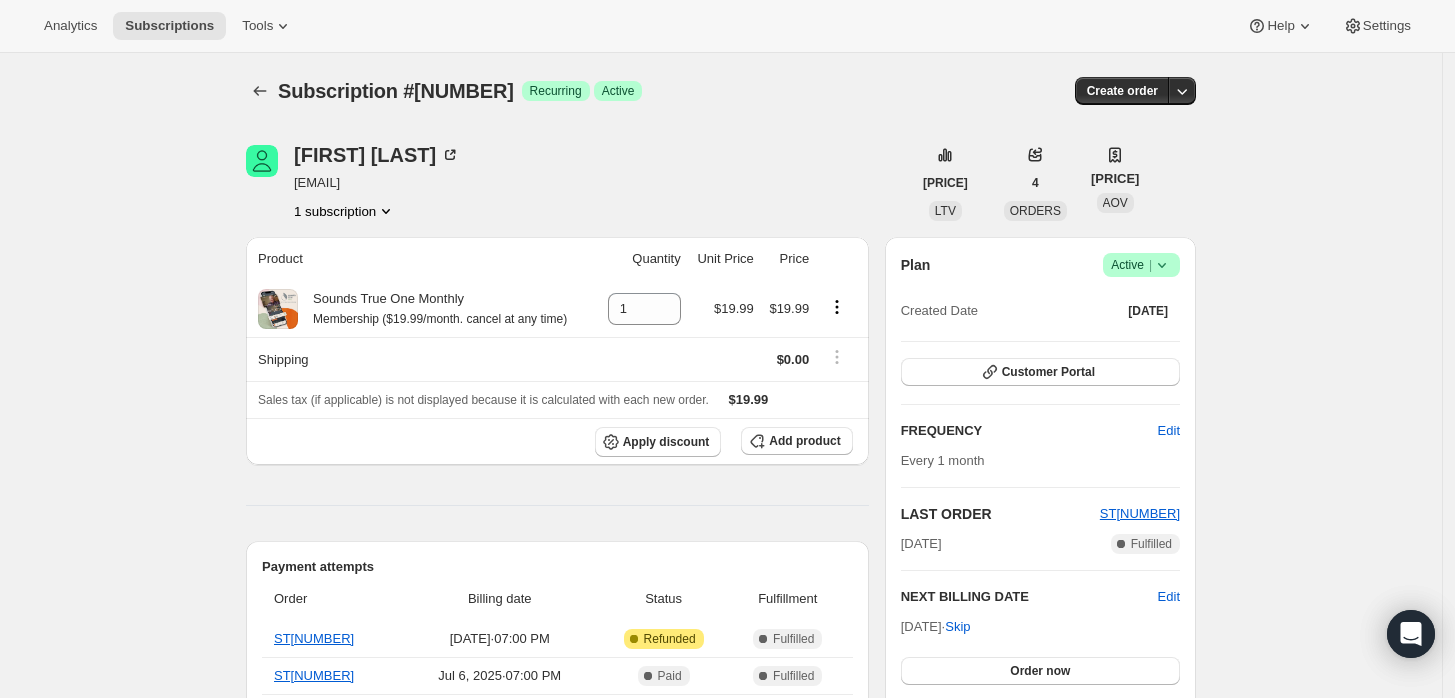 click 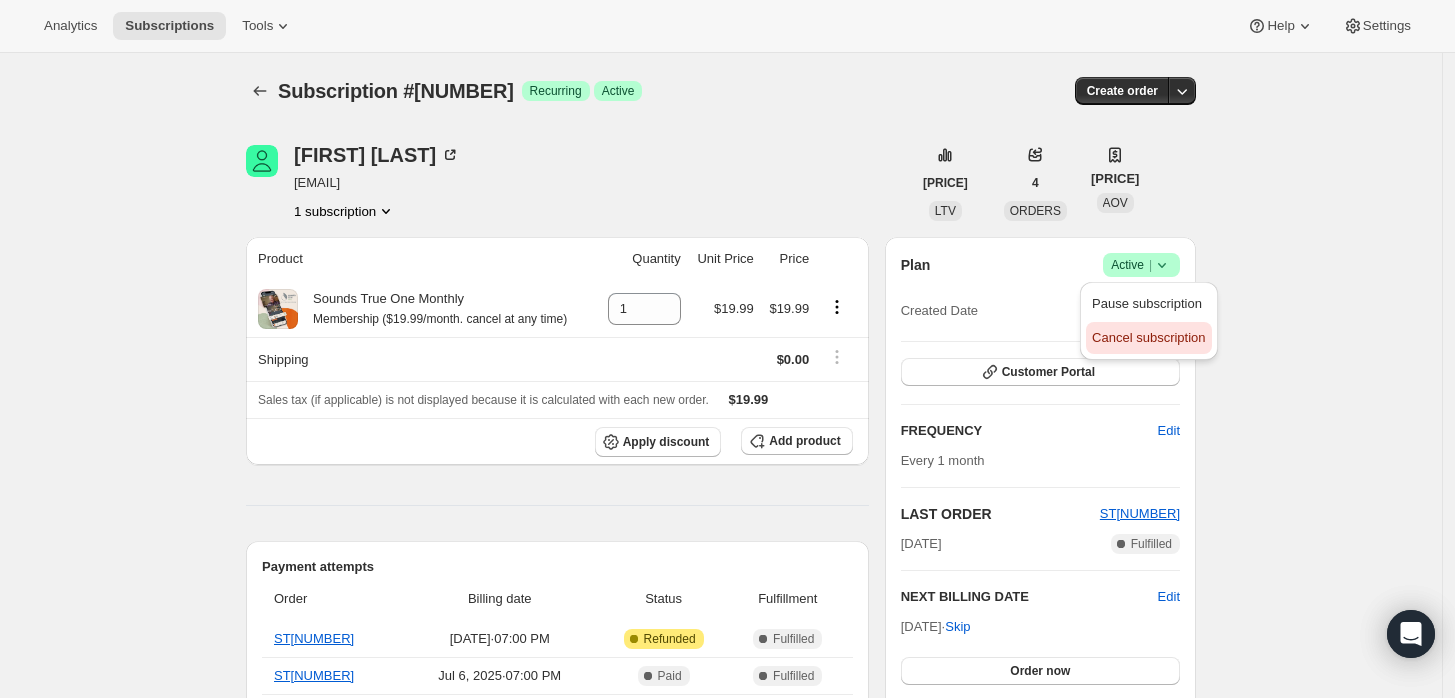 click on "Cancel subscription" at bounding box center (1148, 337) 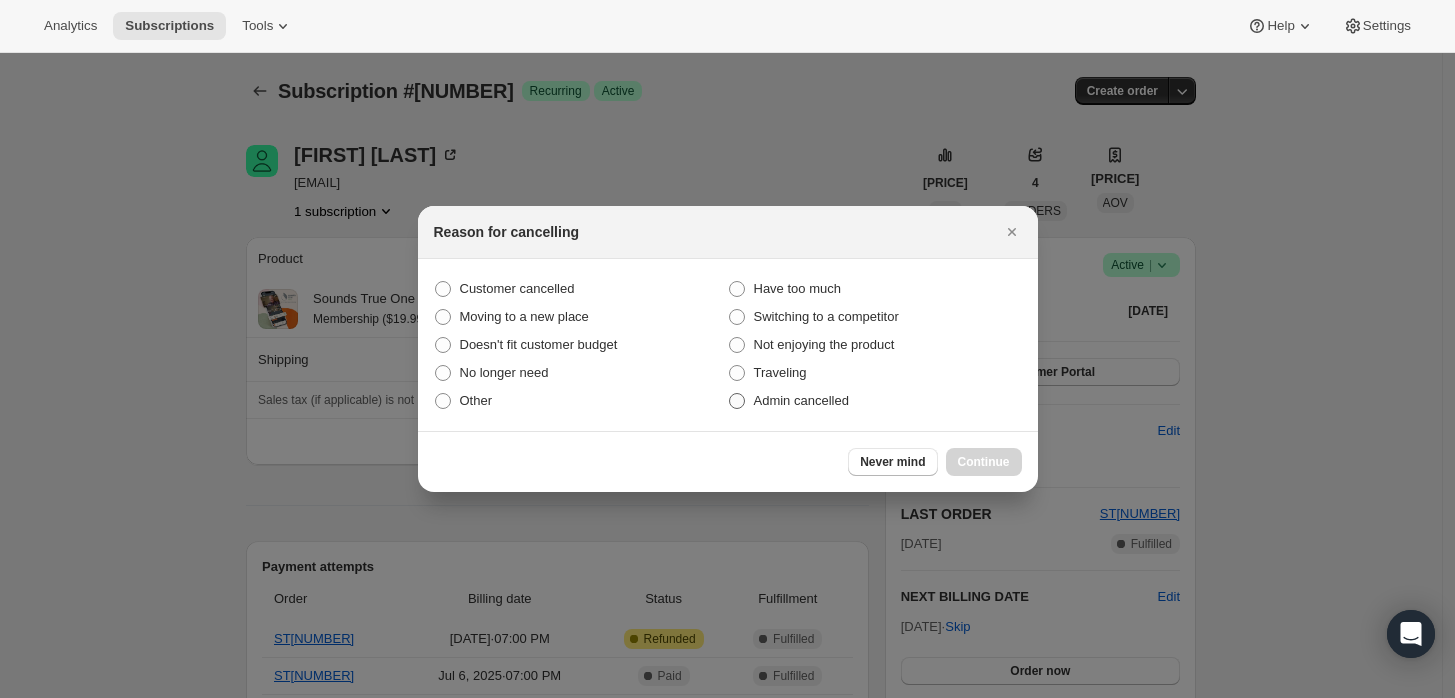 click on "Admin cancelled" at bounding box center (801, 400) 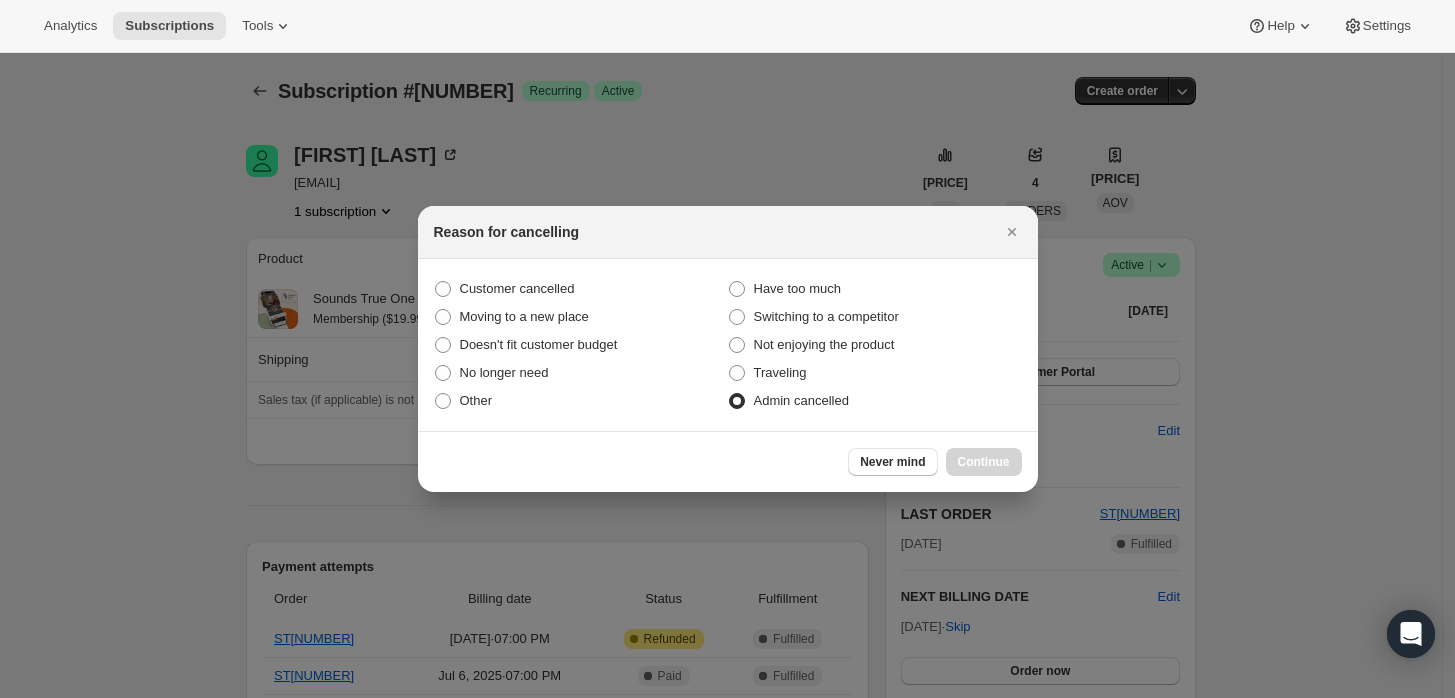 radio on "true" 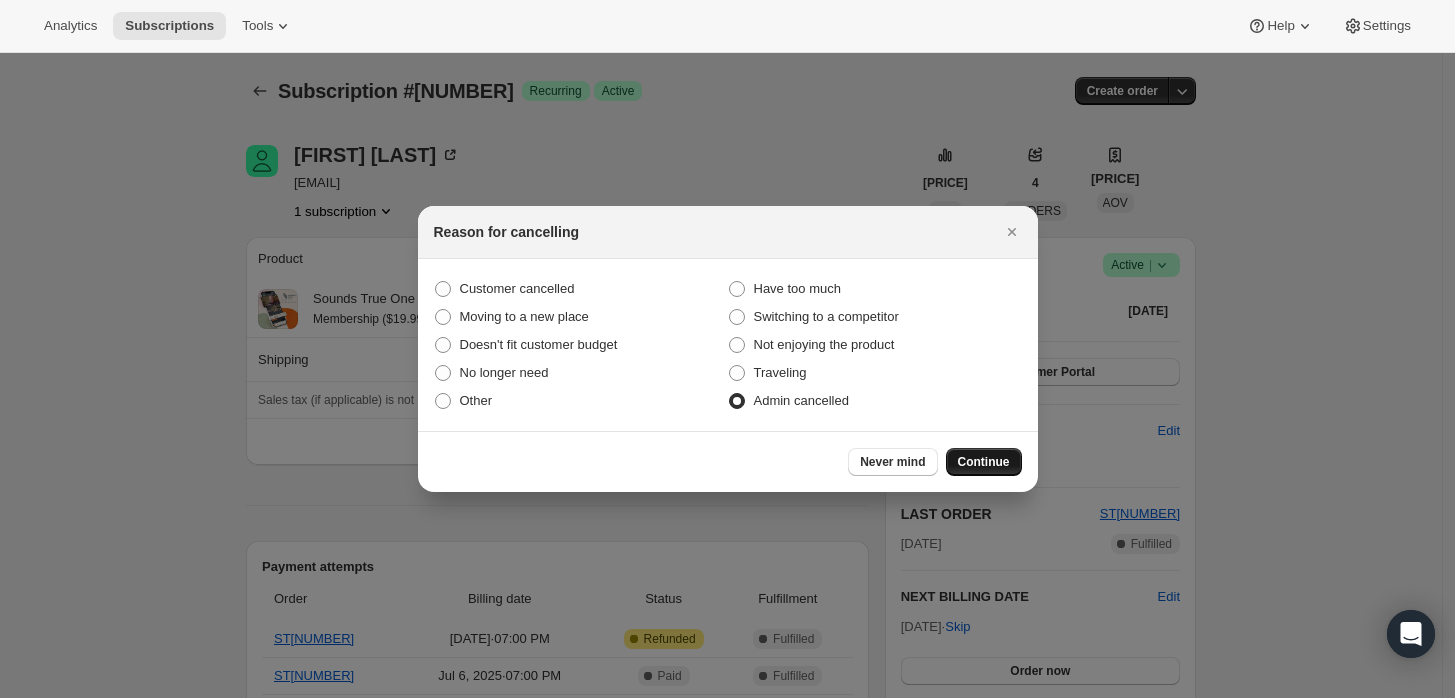 click on "Continue" at bounding box center [984, 462] 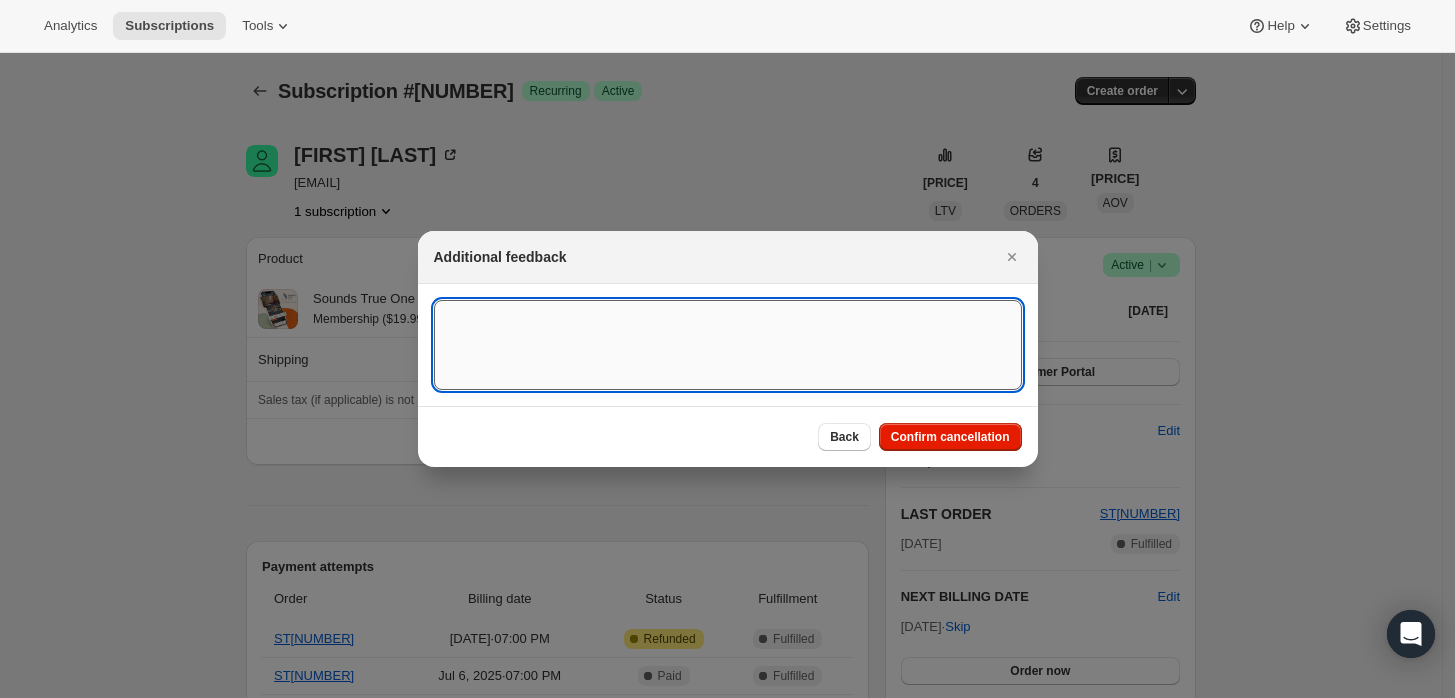 click at bounding box center [728, 345] 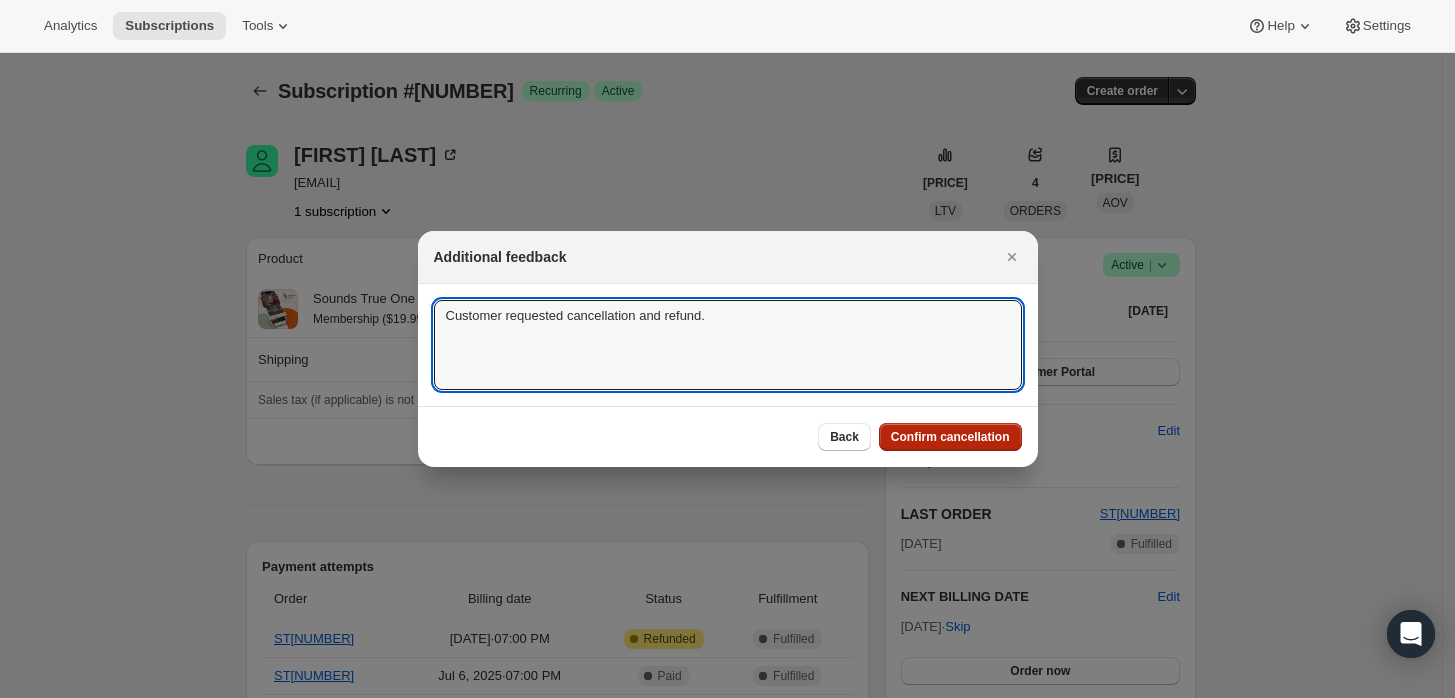 type on "Customer requested cancellation and refund." 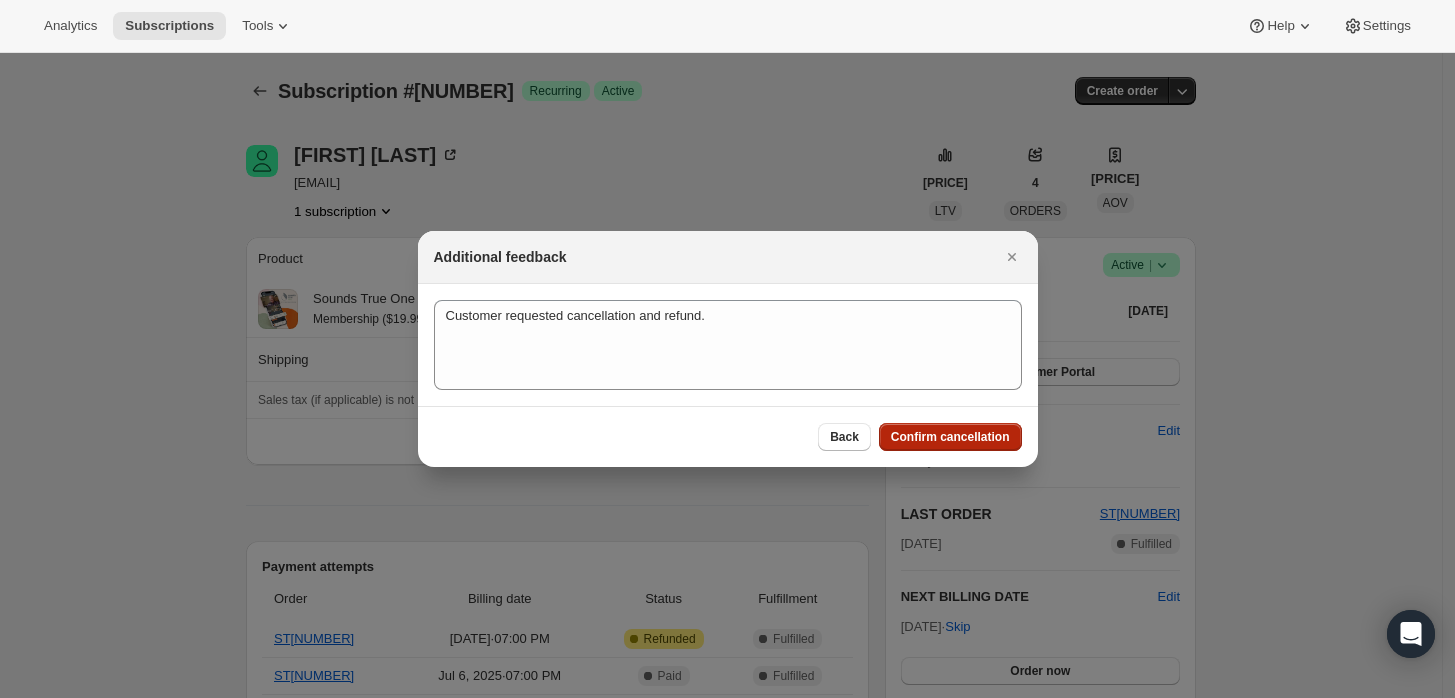 click on "Confirm cancellation" at bounding box center (950, 437) 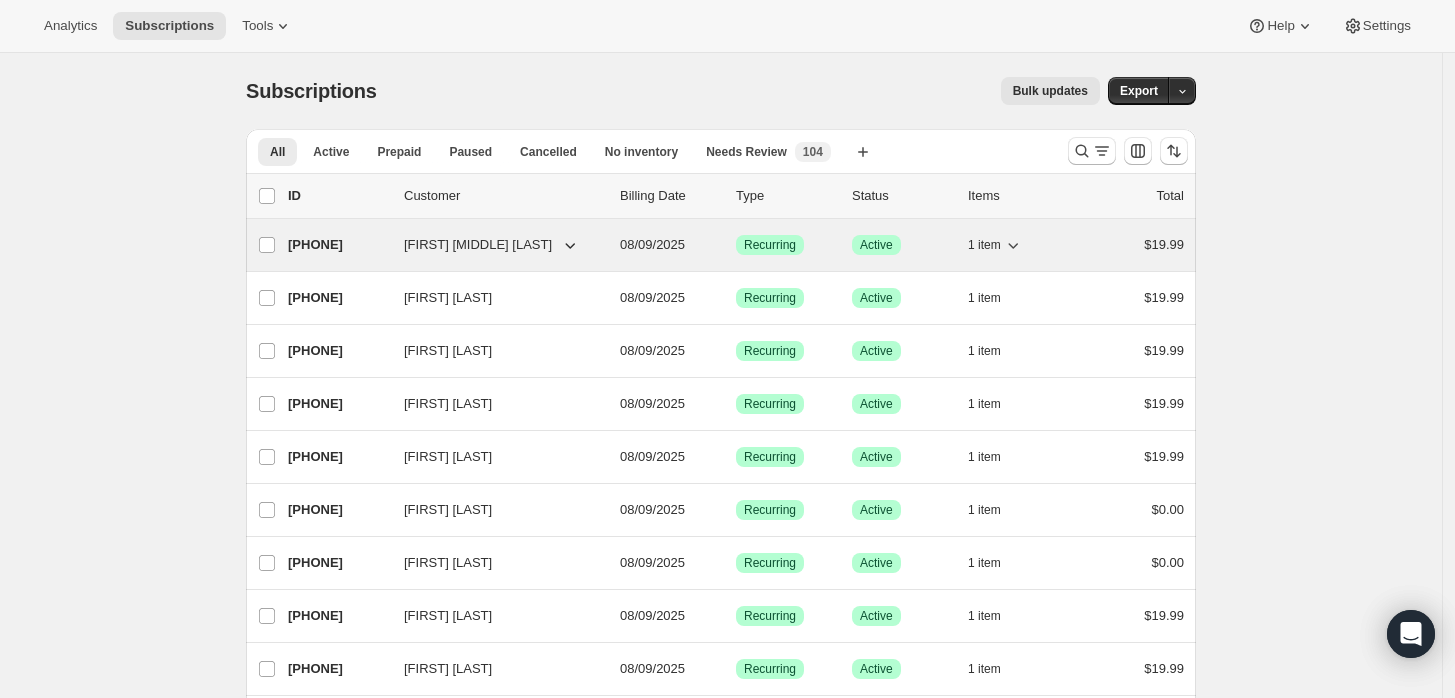 scroll, scrollTop: 0, scrollLeft: 0, axis: both 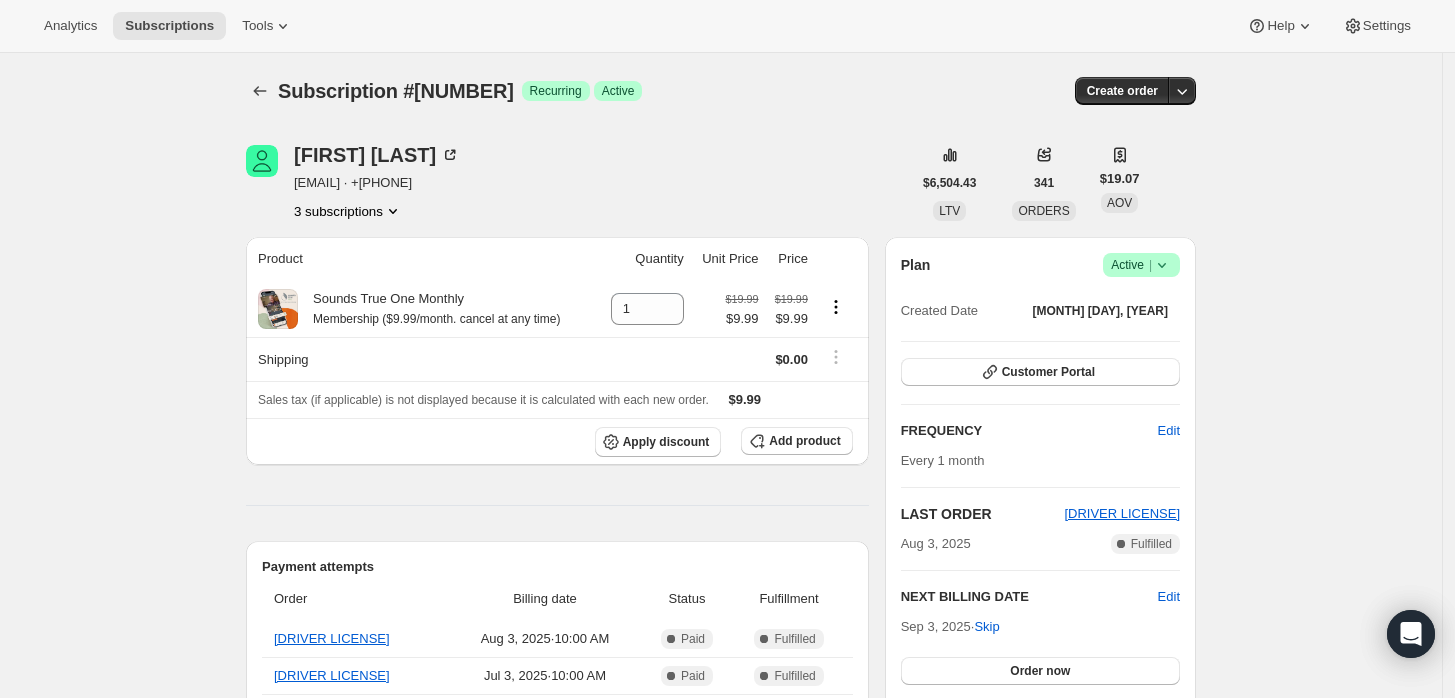 drag, startPoint x: 142, startPoint y: 21, endPoint x: 818, endPoint y: 90, distance: 679.5123 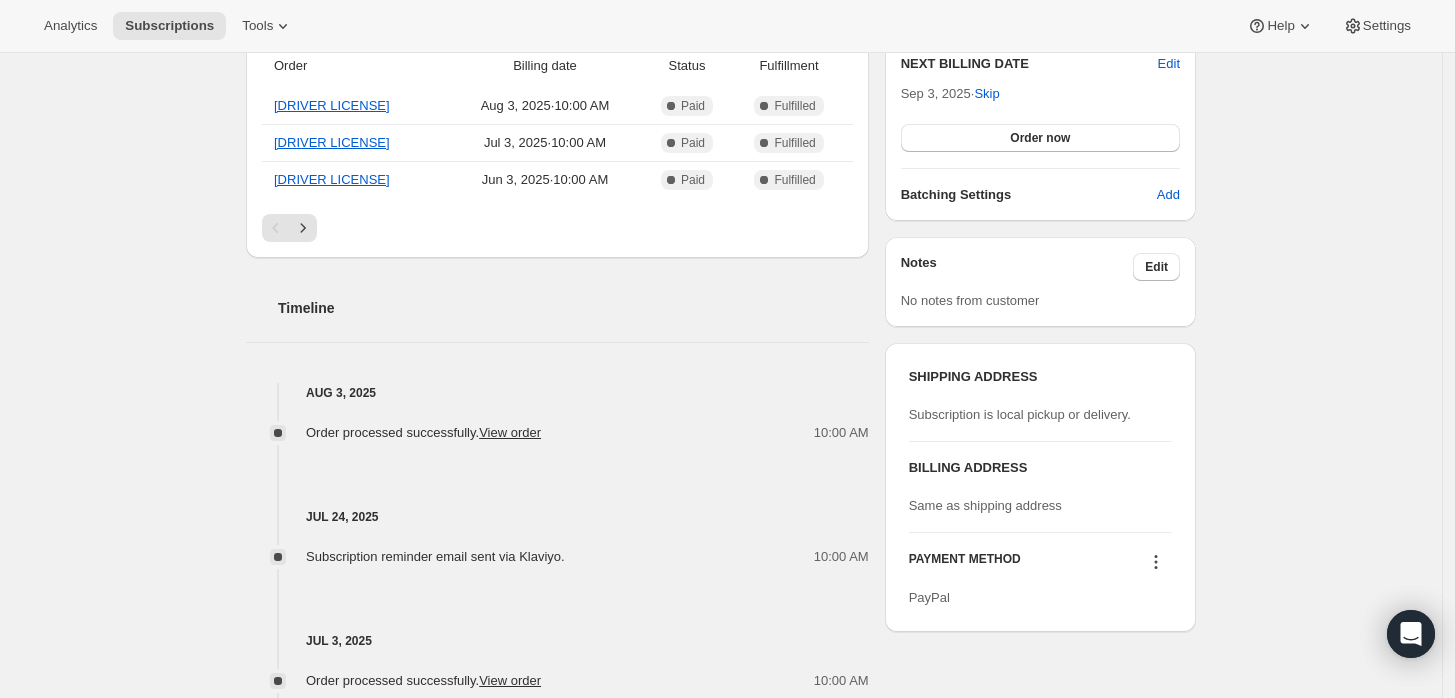 scroll, scrollTop: 222, scrollLeft: 0, axis: vertical 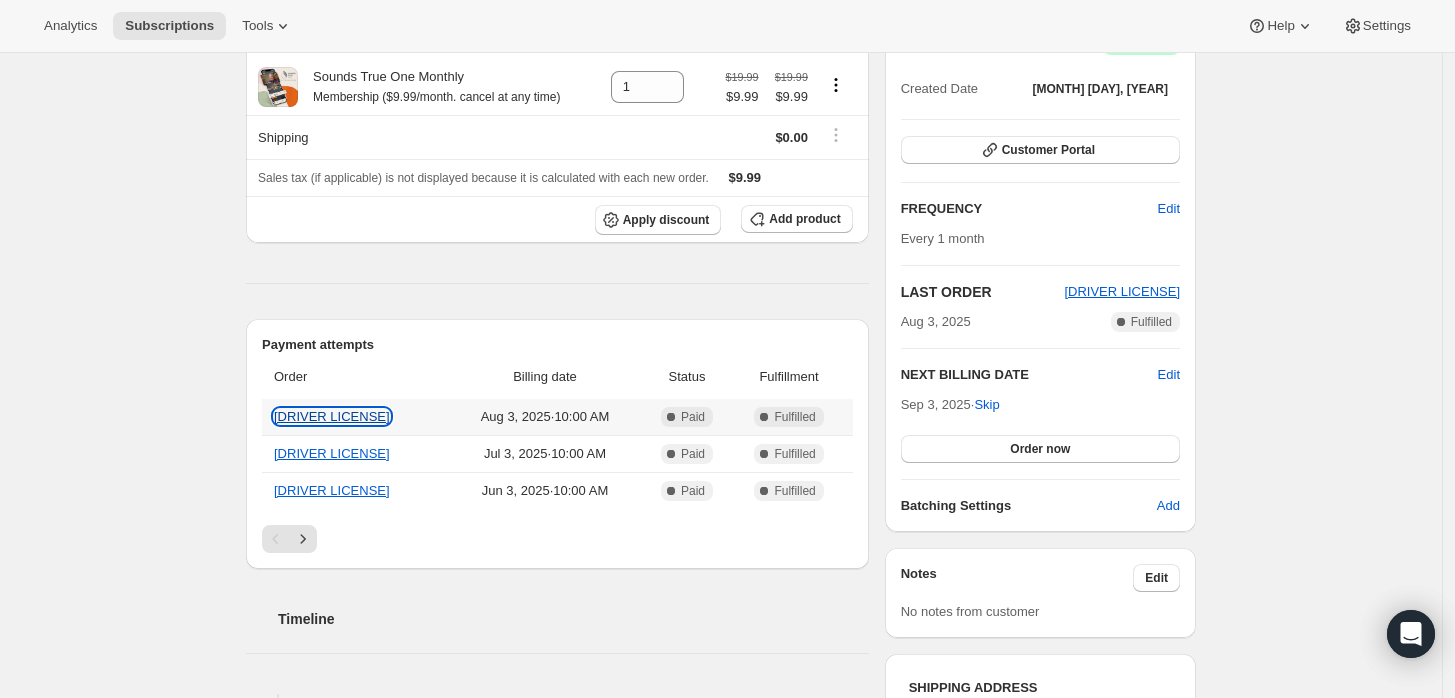 click on "ST8112233" at bounding box center [332, 416] 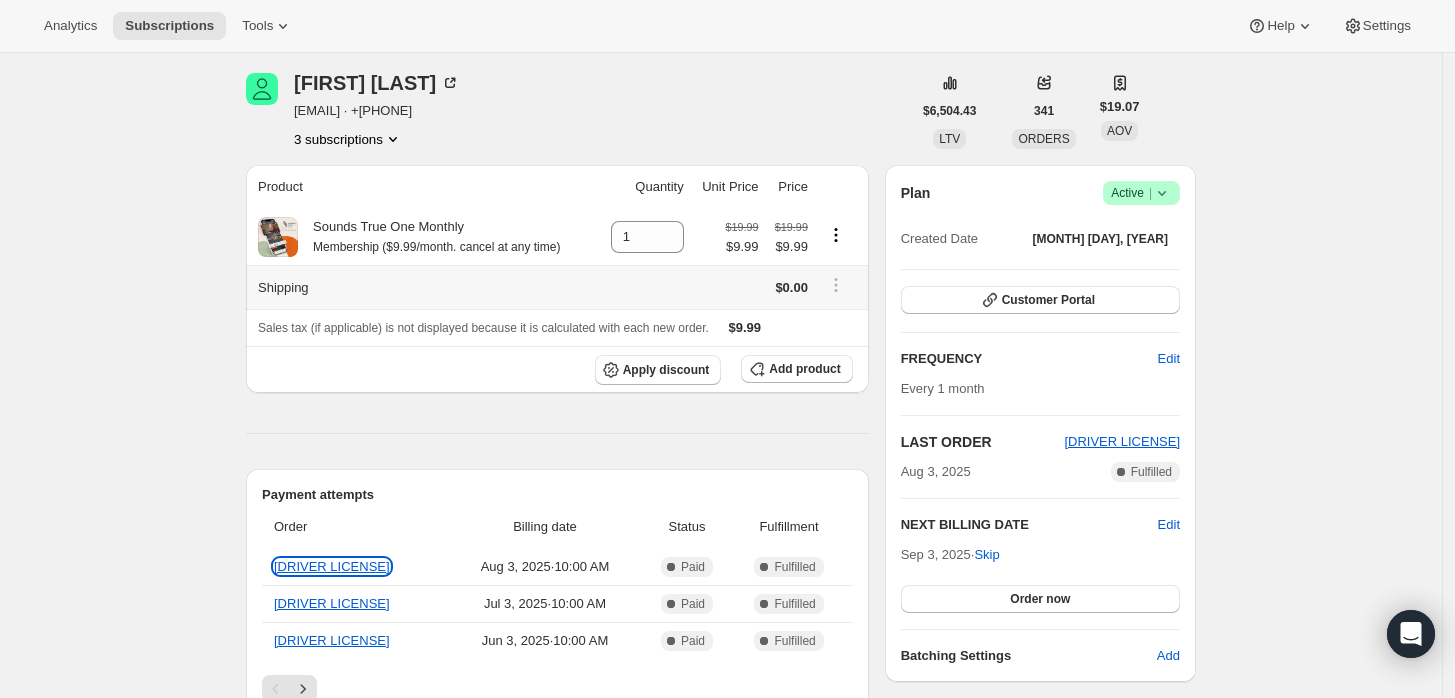 scroll, scrollTop: 0, scrollLeft: 0, axis: both 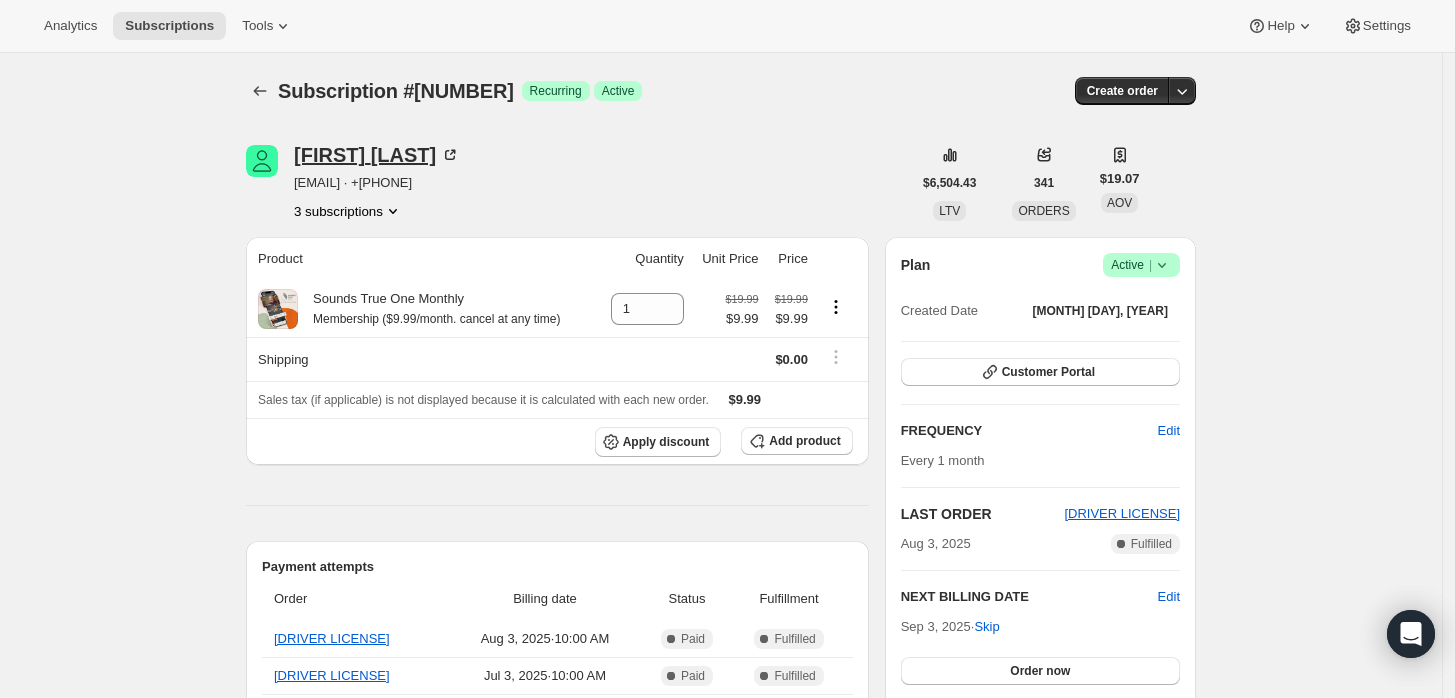 click on "Beatriz   Schriber" at bounding box center [377, 155] 